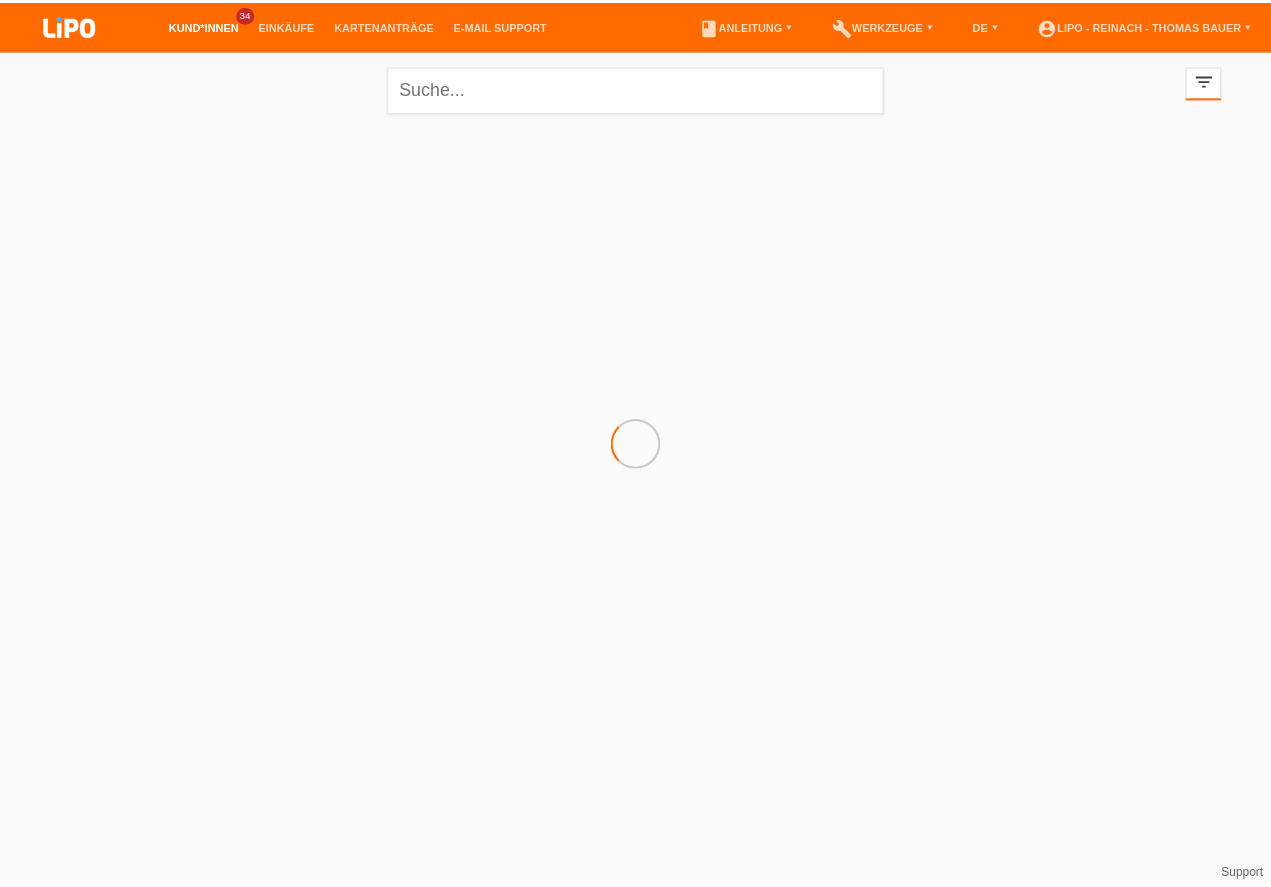 scroll, scrollTop: 0, scrollLeft: 0, axis: both 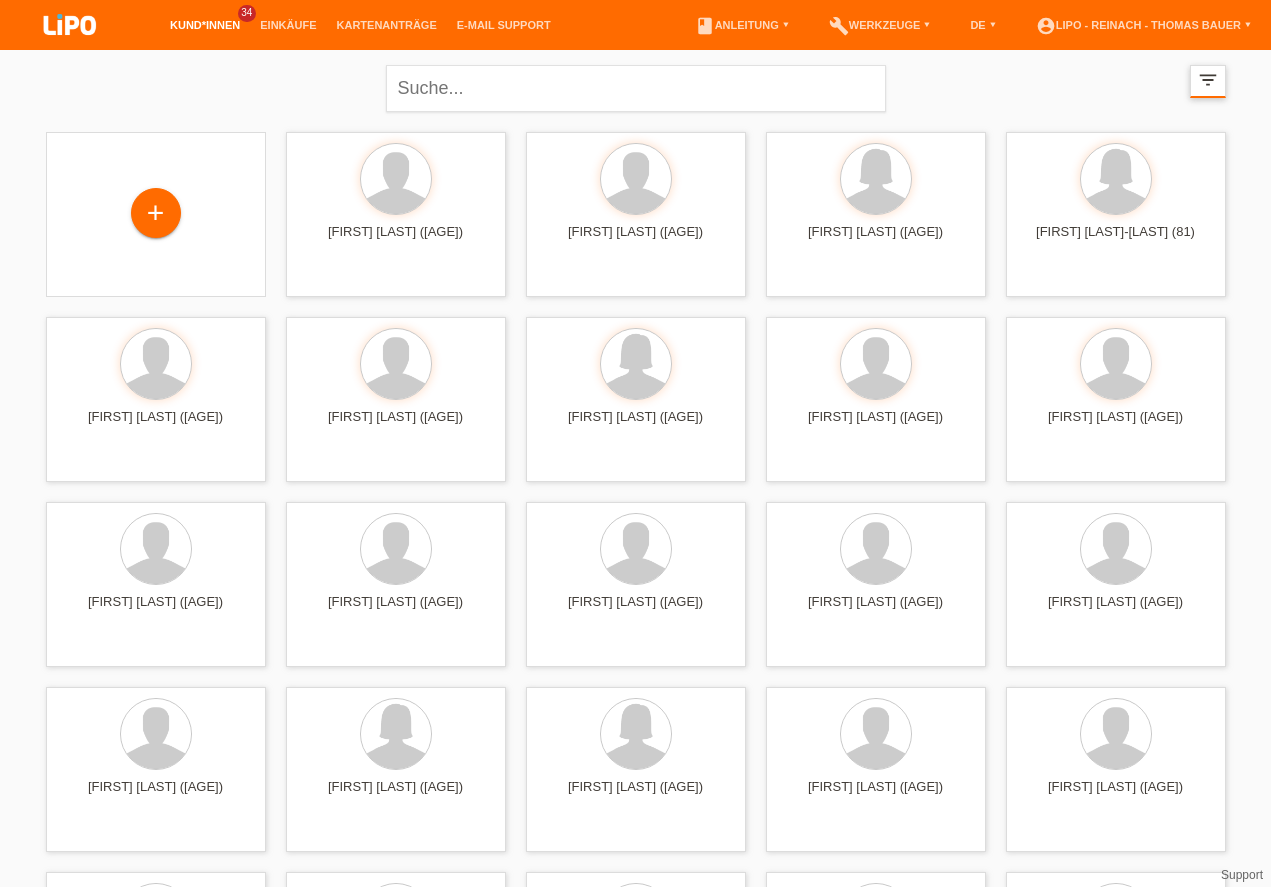 click on "filter_list" at bounding box center [1208, 80] 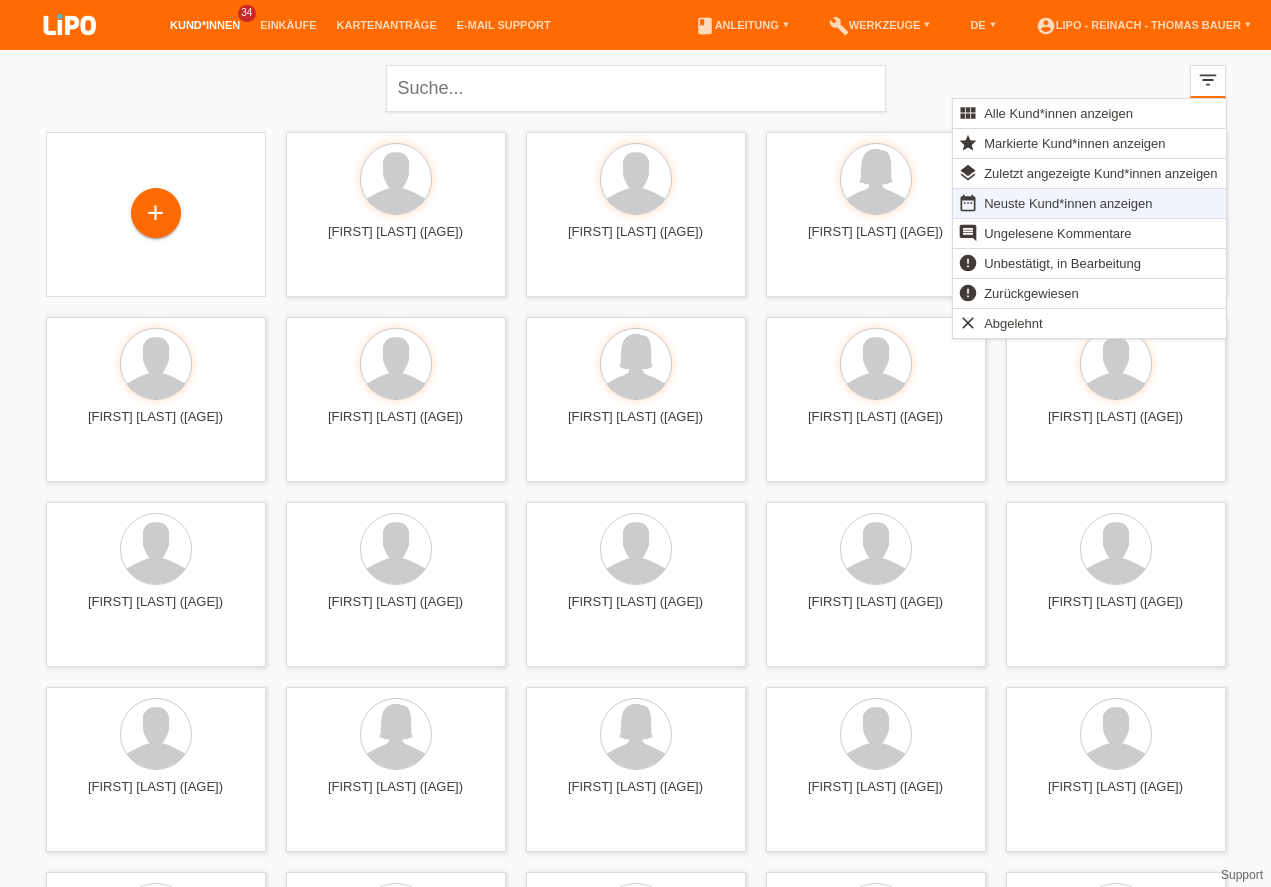 click on "Neuste Kund*innen anzeigen" at bounding box center (1068, 203) 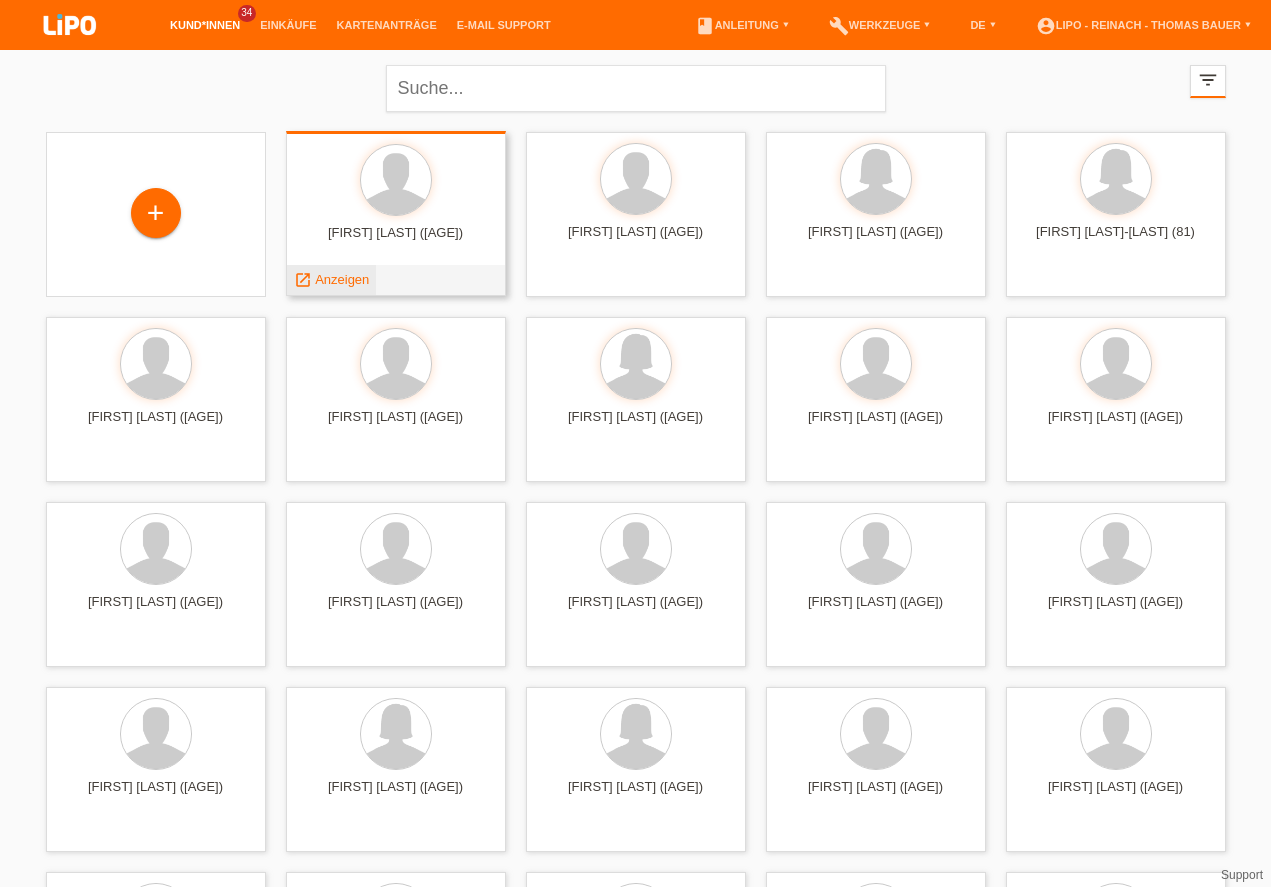 click on "Anzeigen" at bounding box center [342, 279] 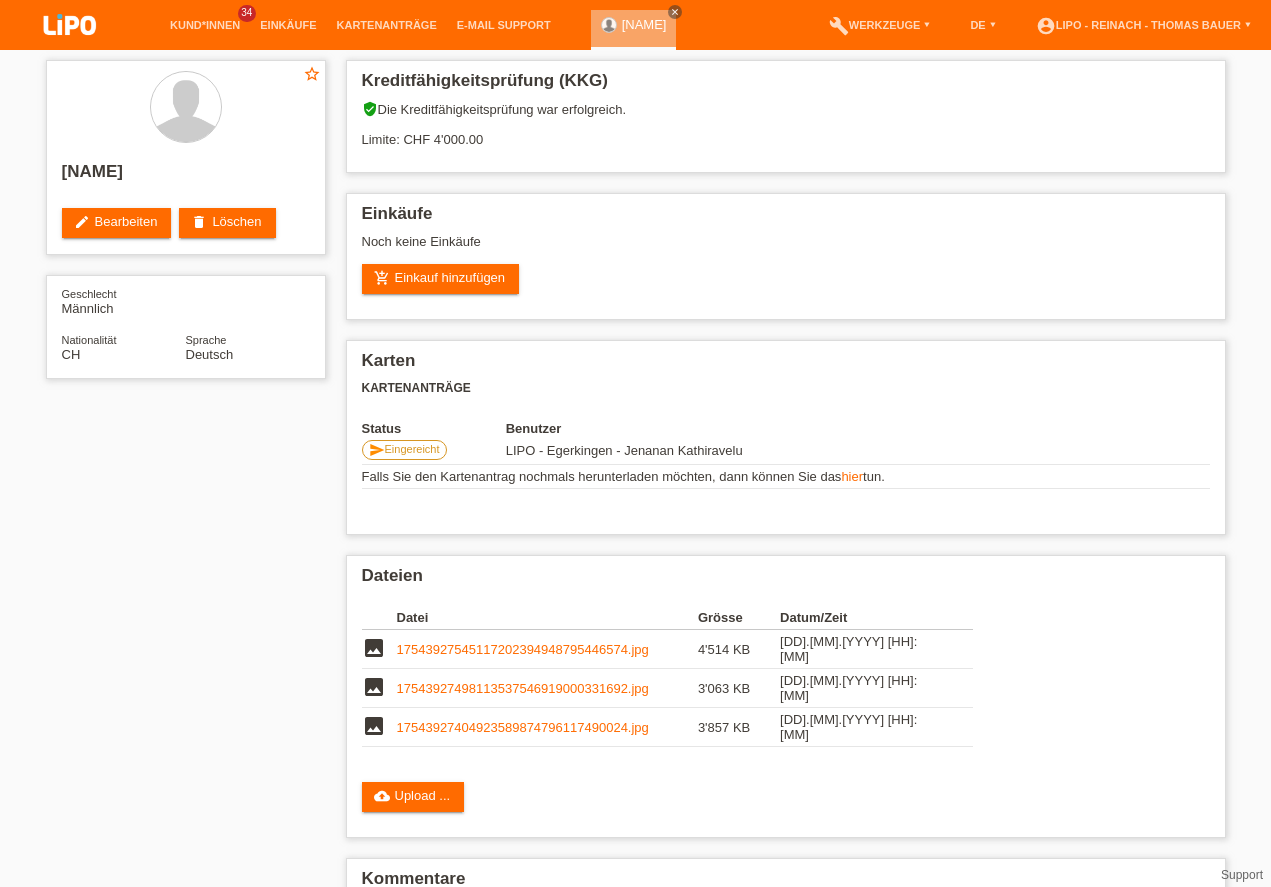 scroll, scrollTop: 0, scrollLeft: 0, axis: both 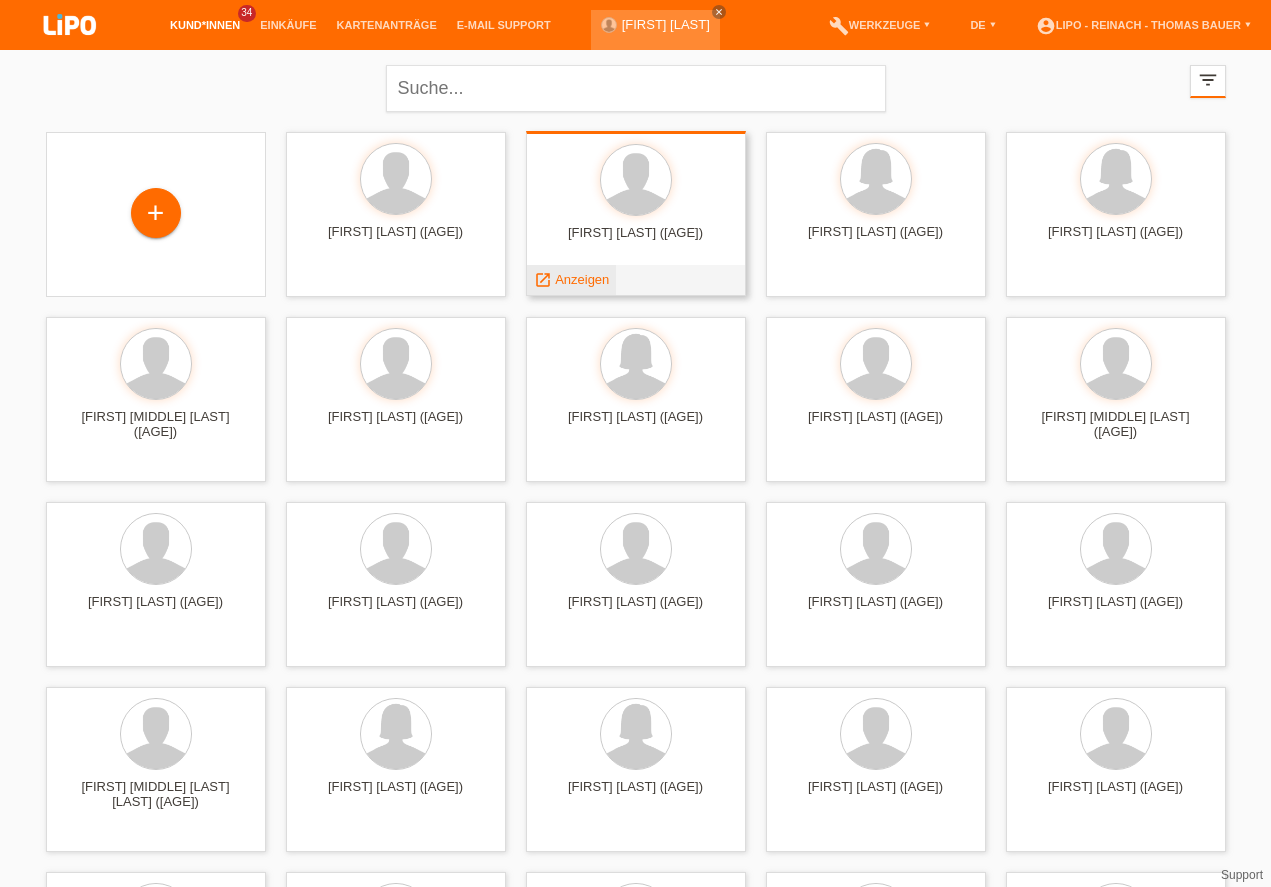 click on "Anzeigen" at bounding box center (582, 279) 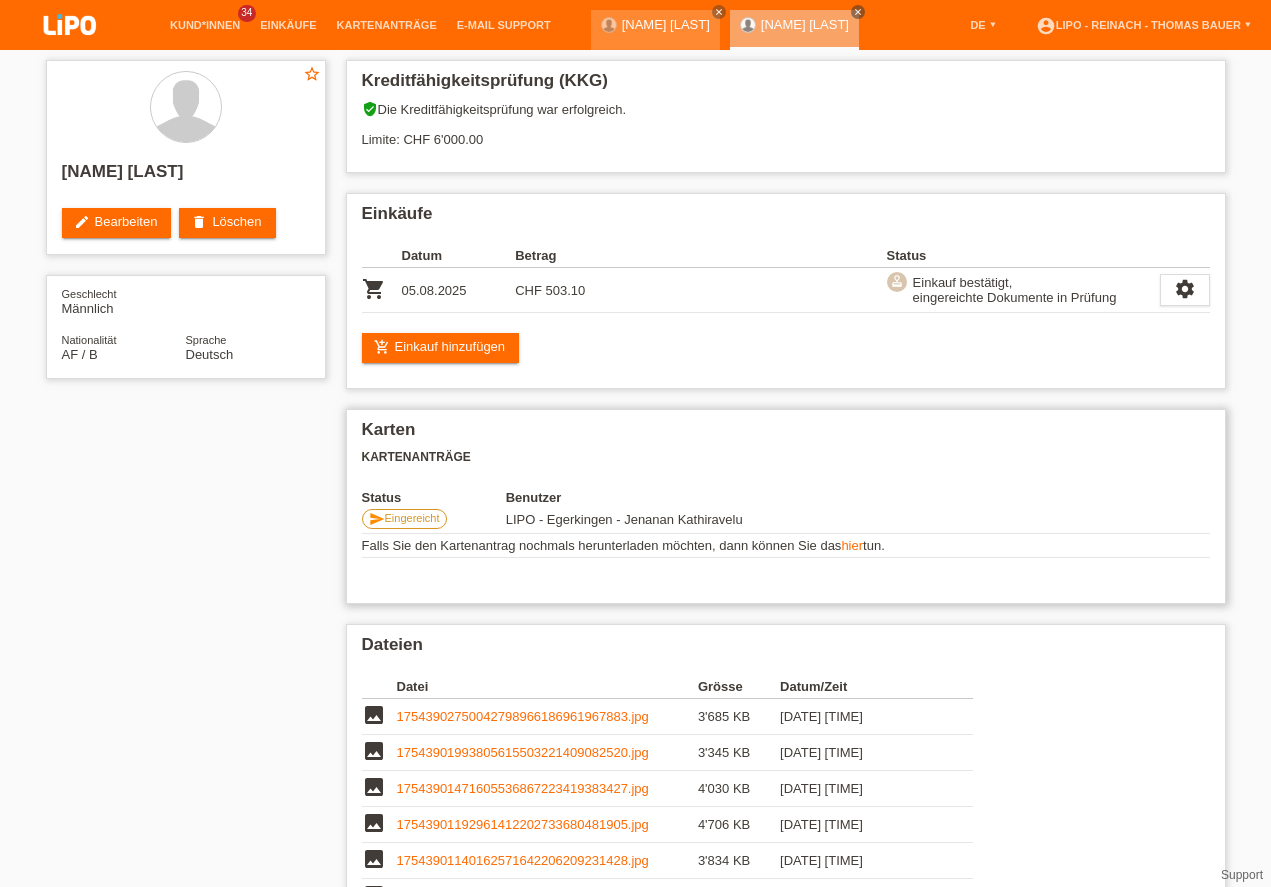scroll, scrollTop: 0, scrollLeft: 0, axis: both 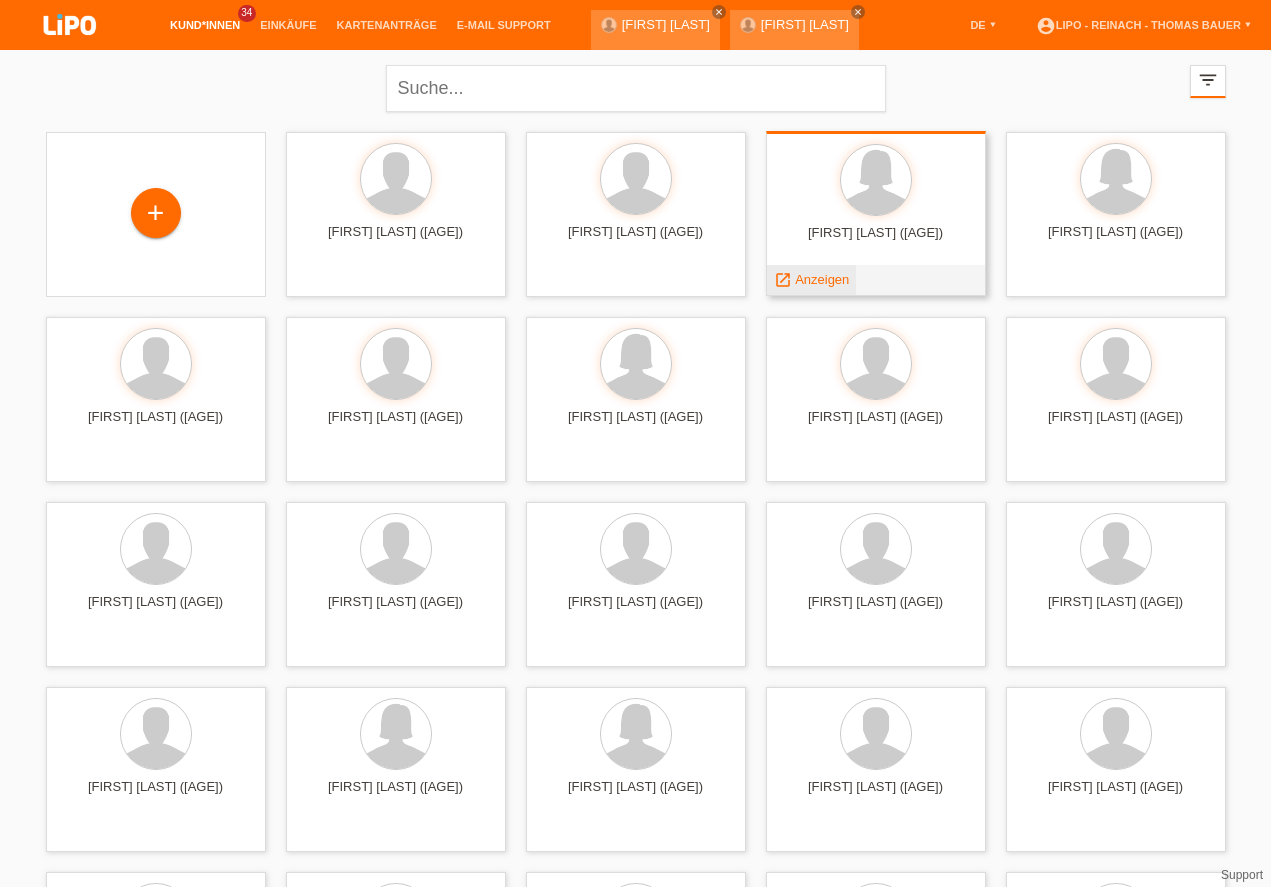 click on "Anzeigen" at bounding box center [822, 279] 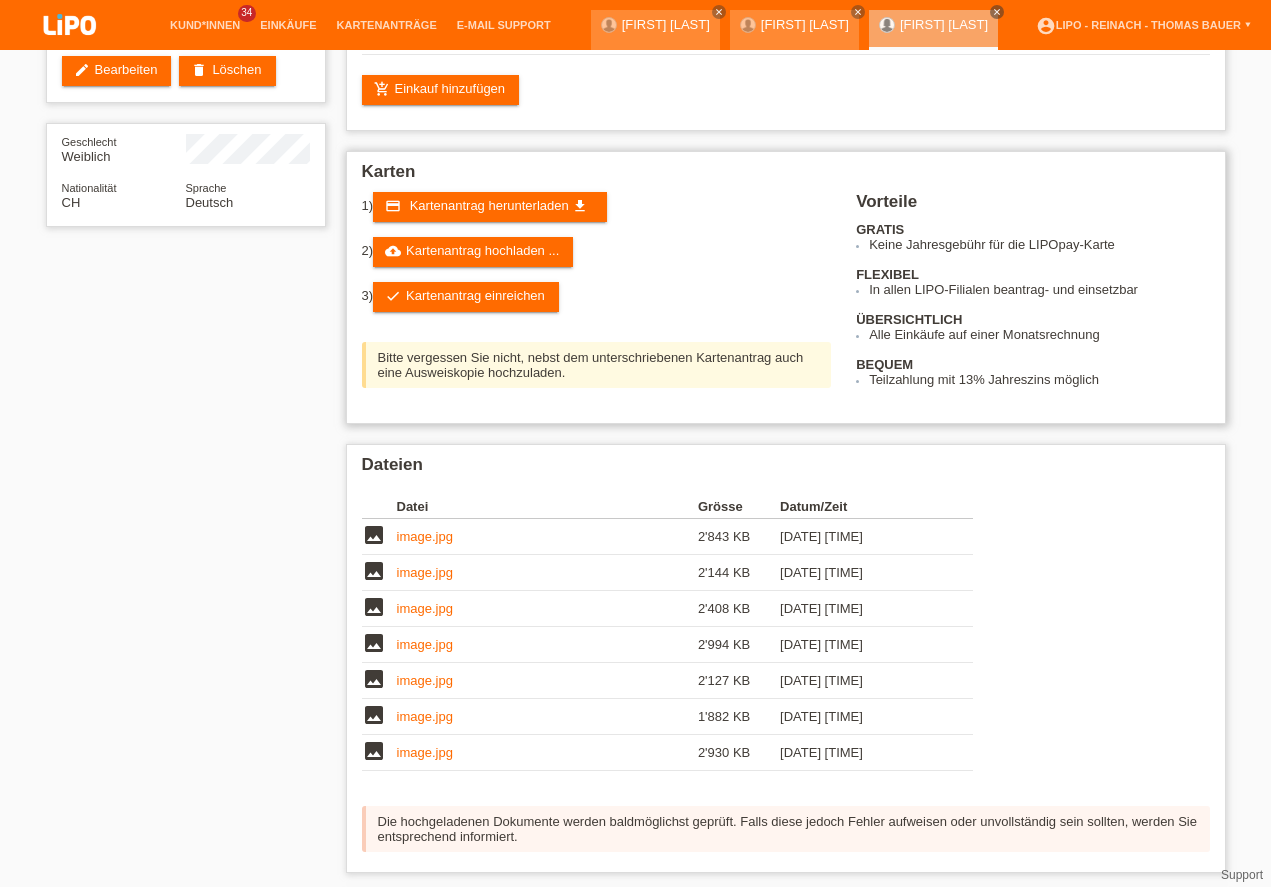 scroll, scrollTop: 0, scrollLeft: 0, axis: both 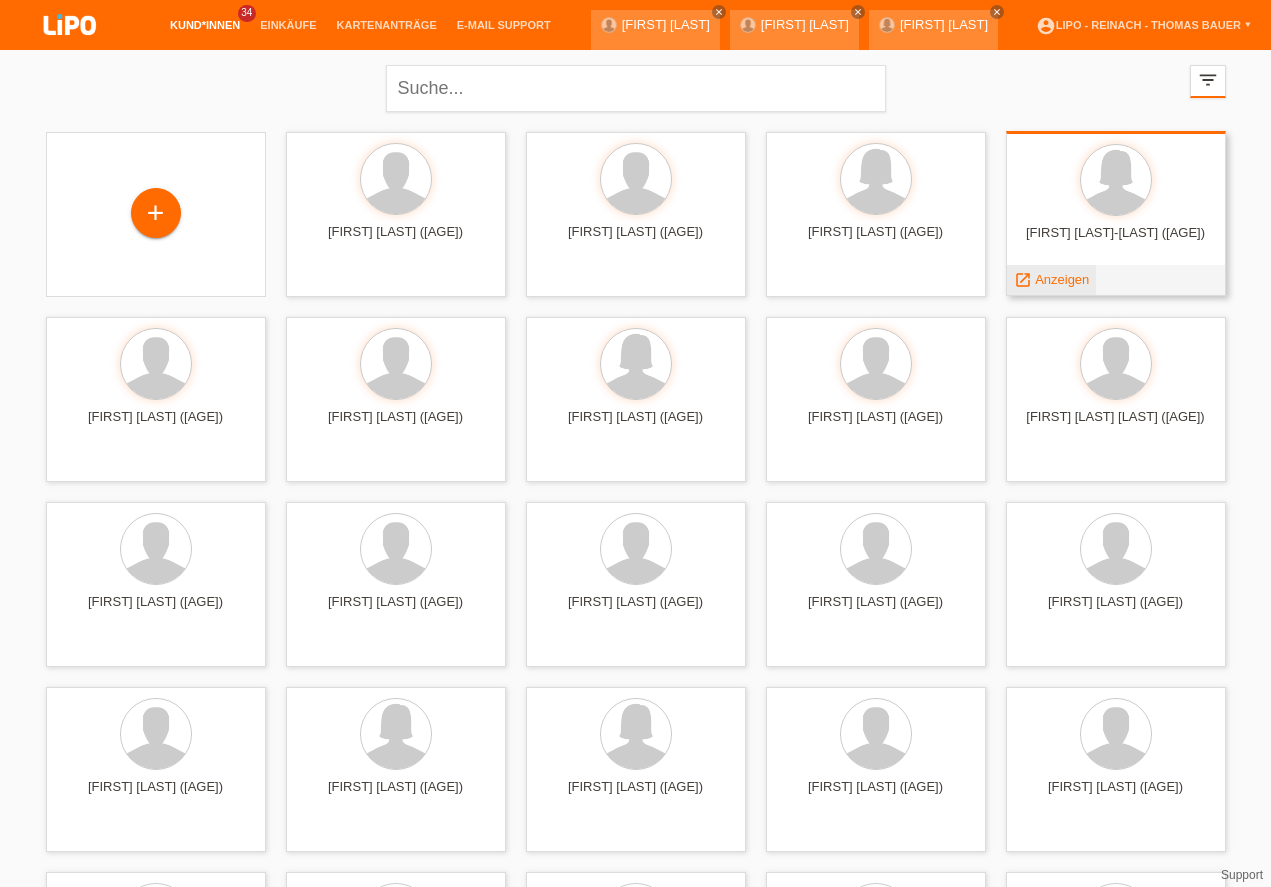 click on "Anzeigen" at bounding box center [1062, 279] 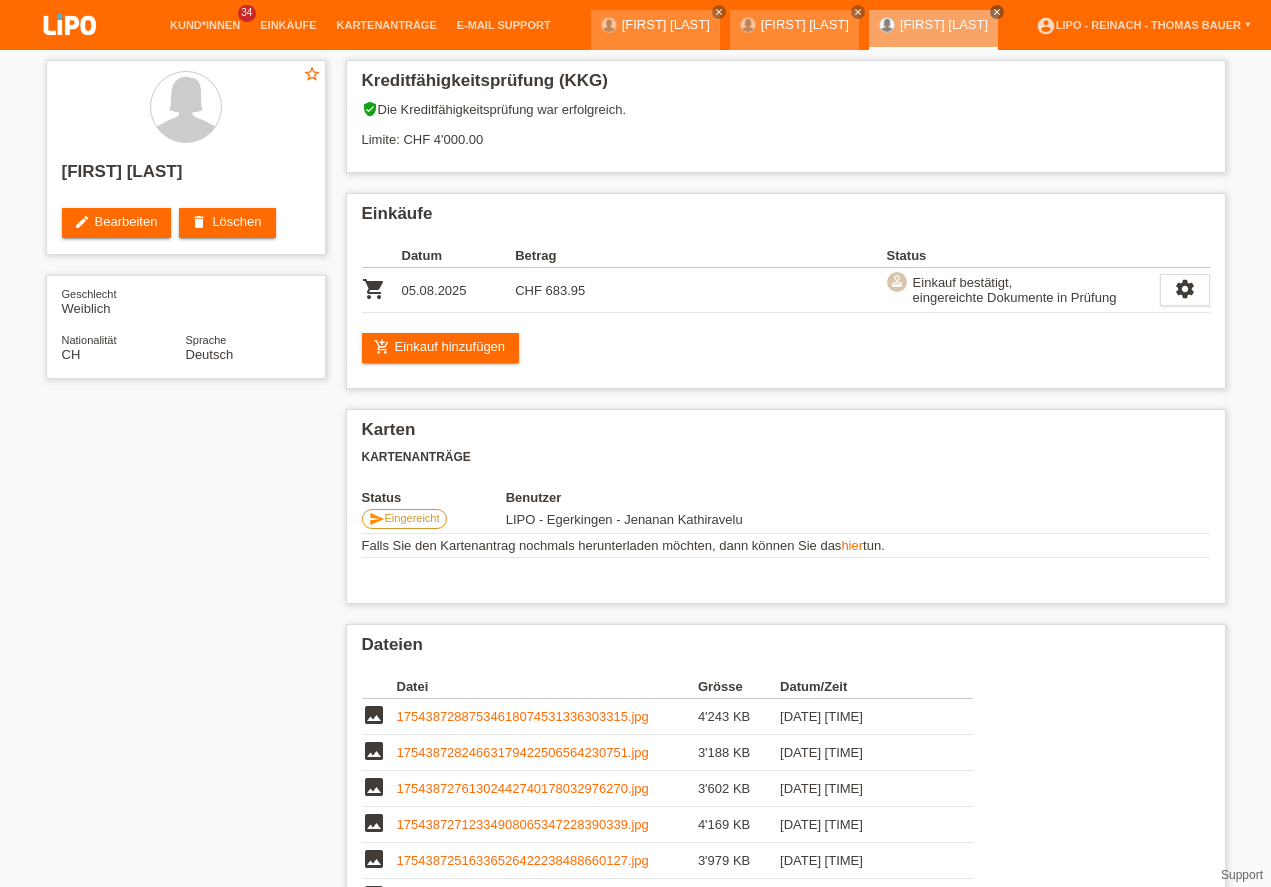 scroll, scrollTop: 0, scrollLeft: 0, axis: both 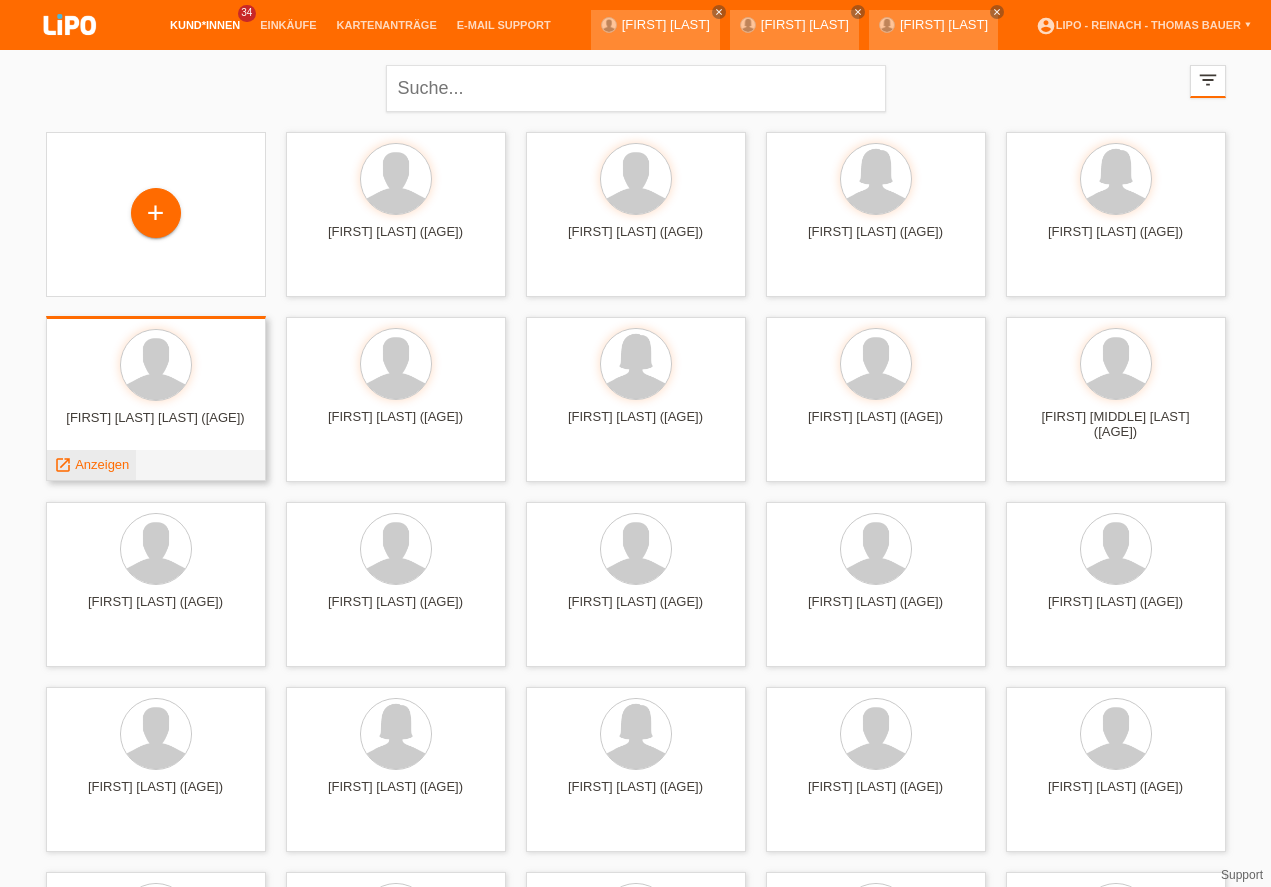 click on "Anzeigen" at bounding box center [102, 464] 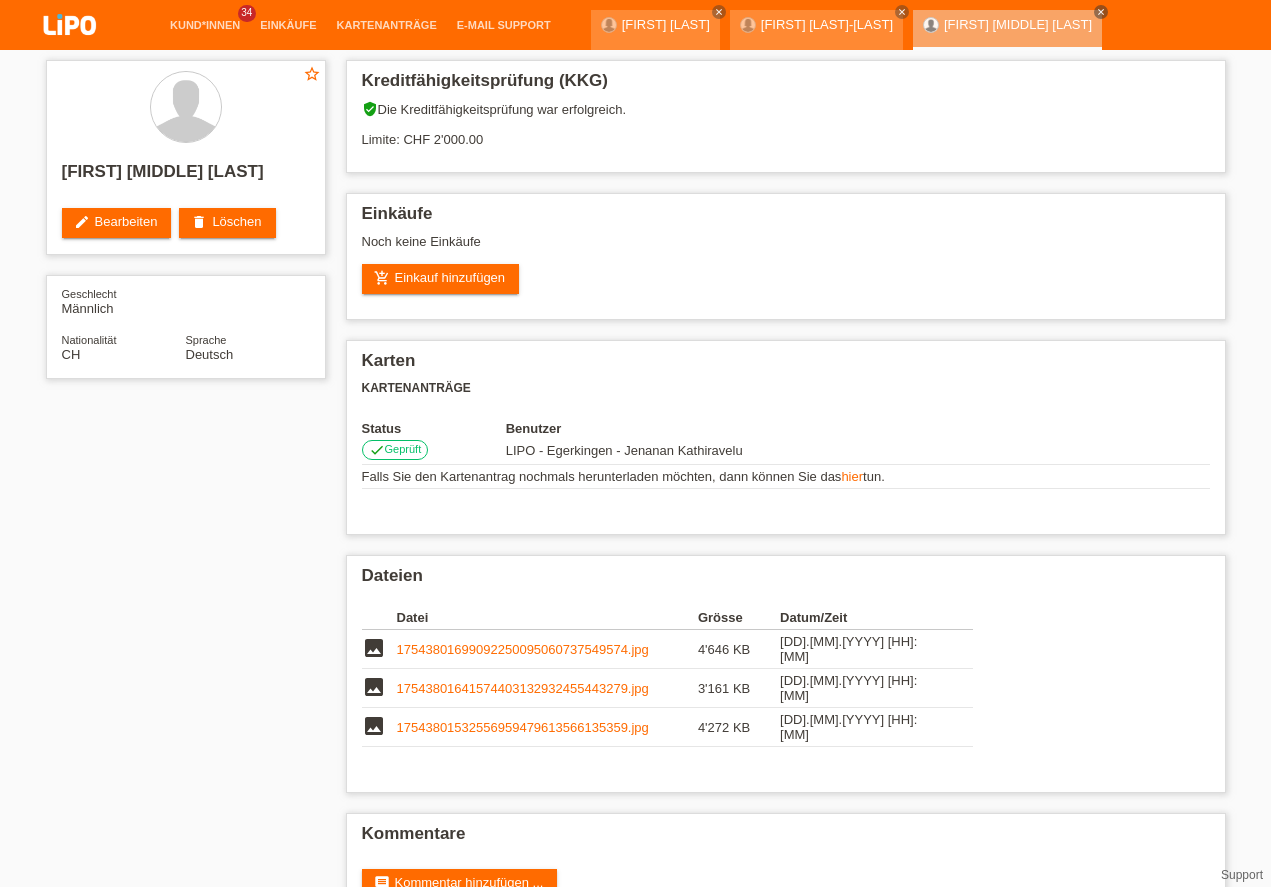scroll, scrollTop: 0, scrollLeft: 0, axis: both 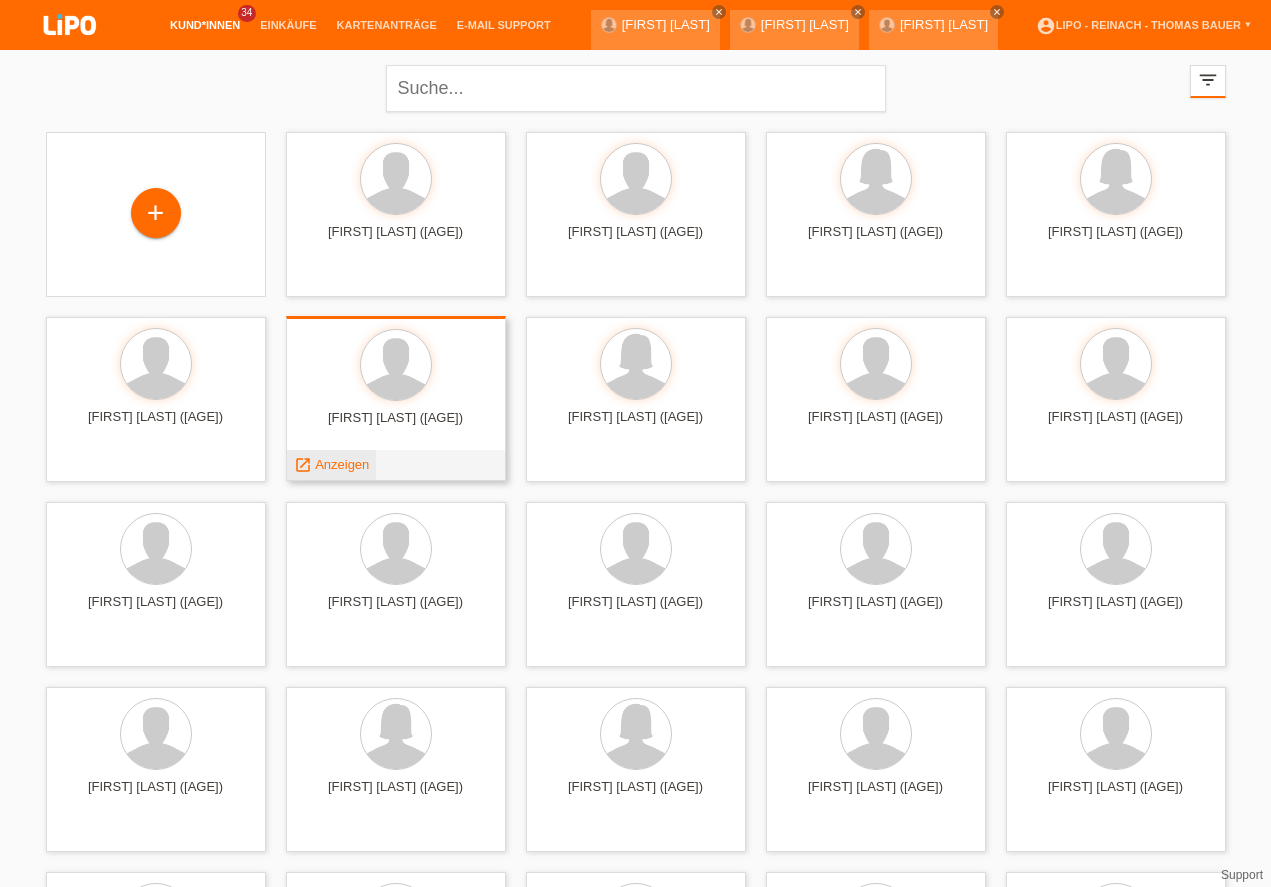 click on "Anzeigen" at bounding box center [342, 464] 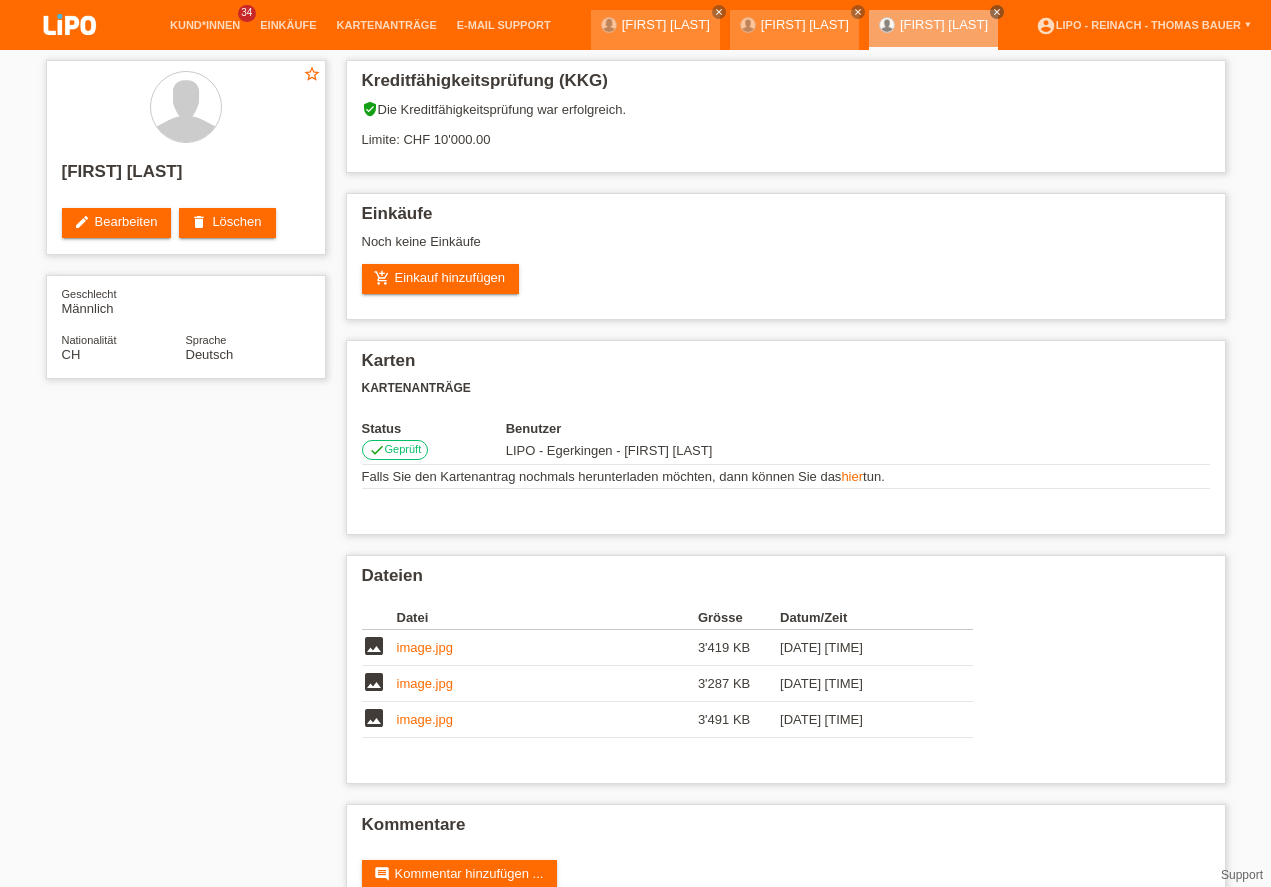 scroll, scrollTop: 0, scrollLeft: 0, axis: both 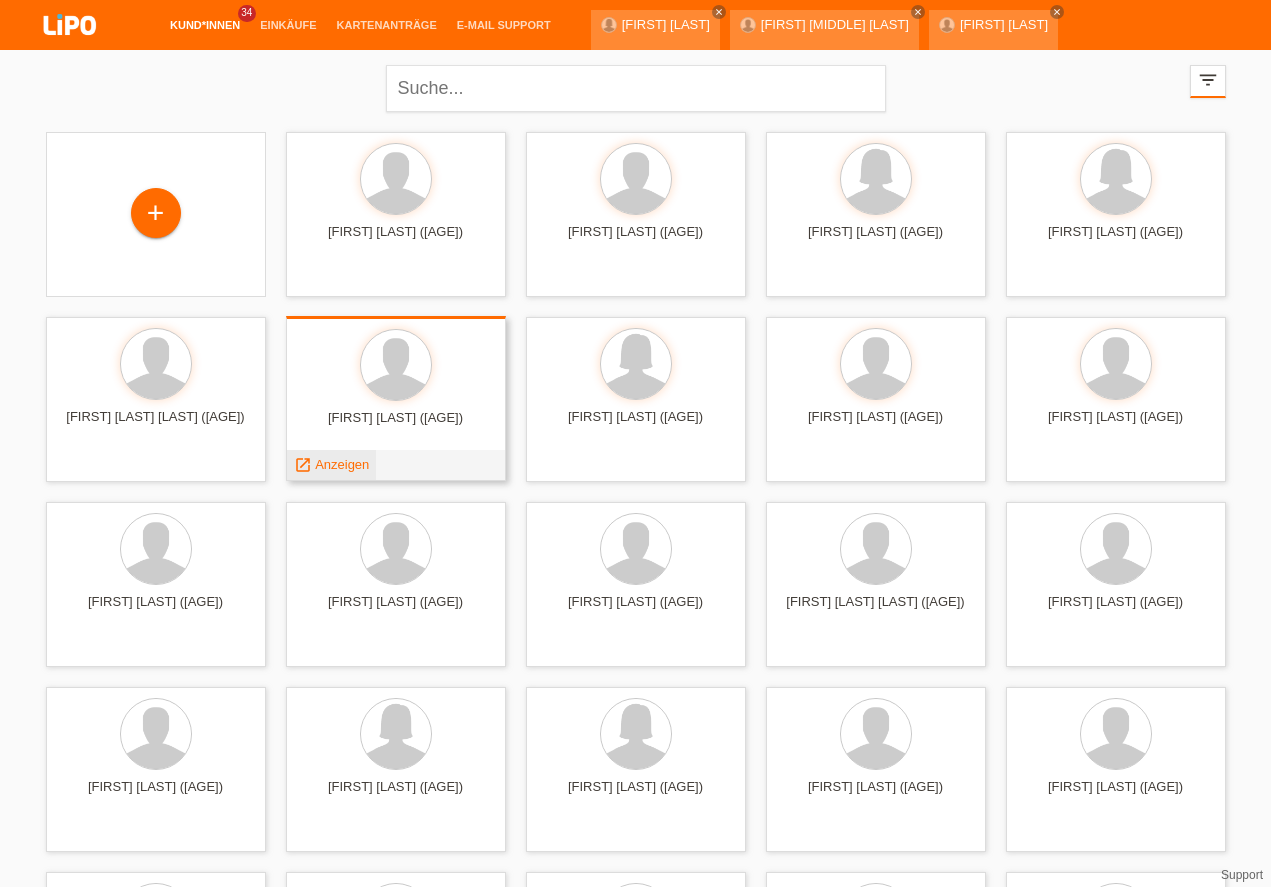 click on "Anzeigen" at bounding box center (342, 464) 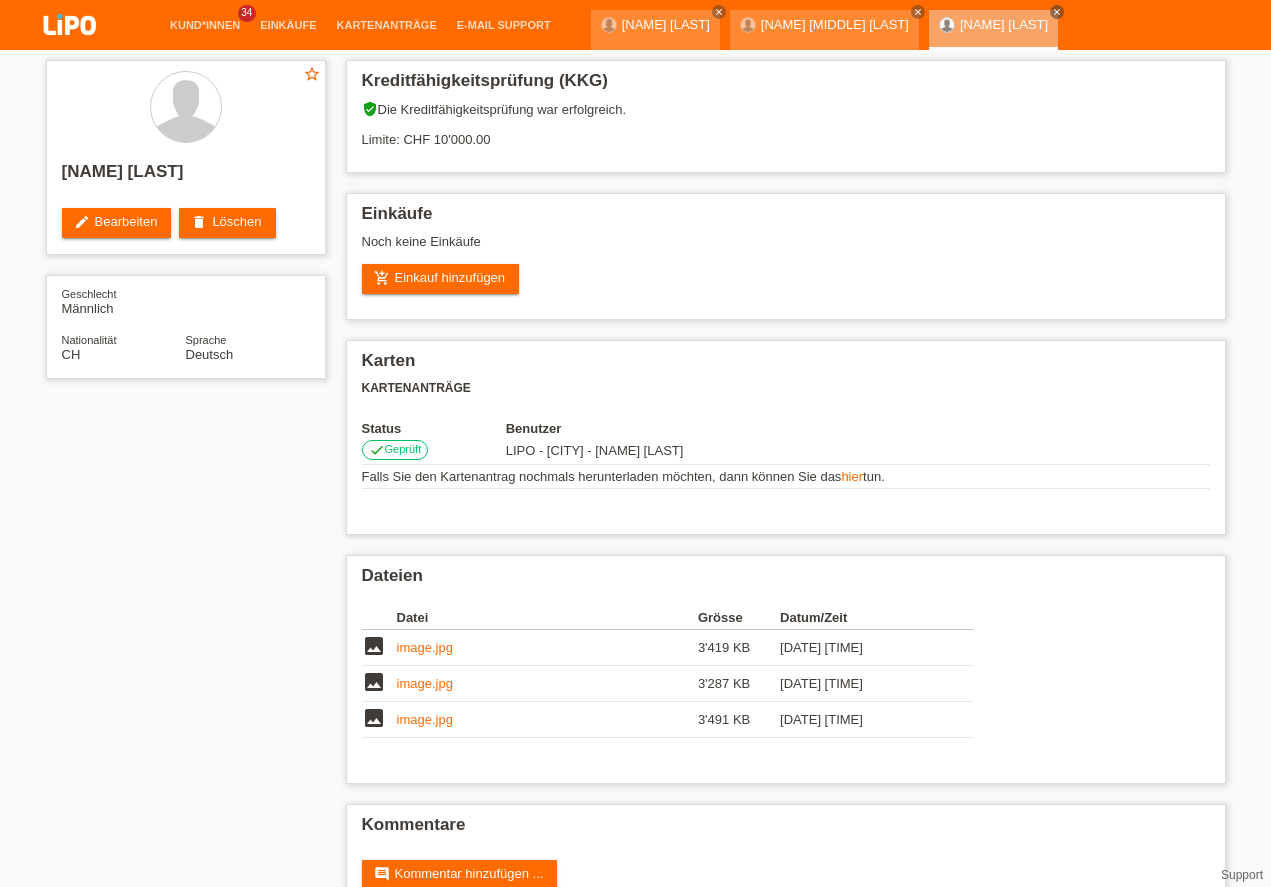 scroll, scrollTop: 0, scrollLeft: 0, axis: both 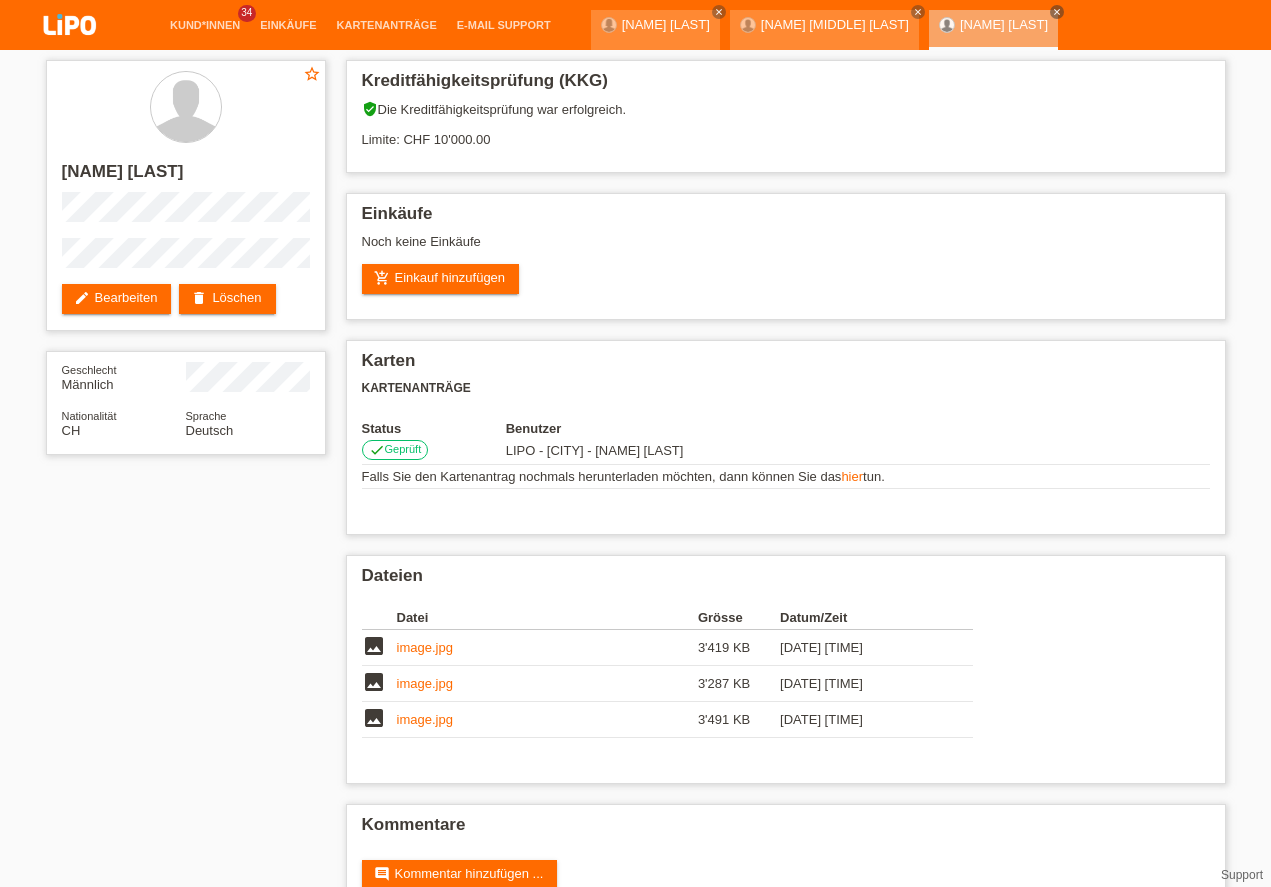 click at bounding box center (70, 26) 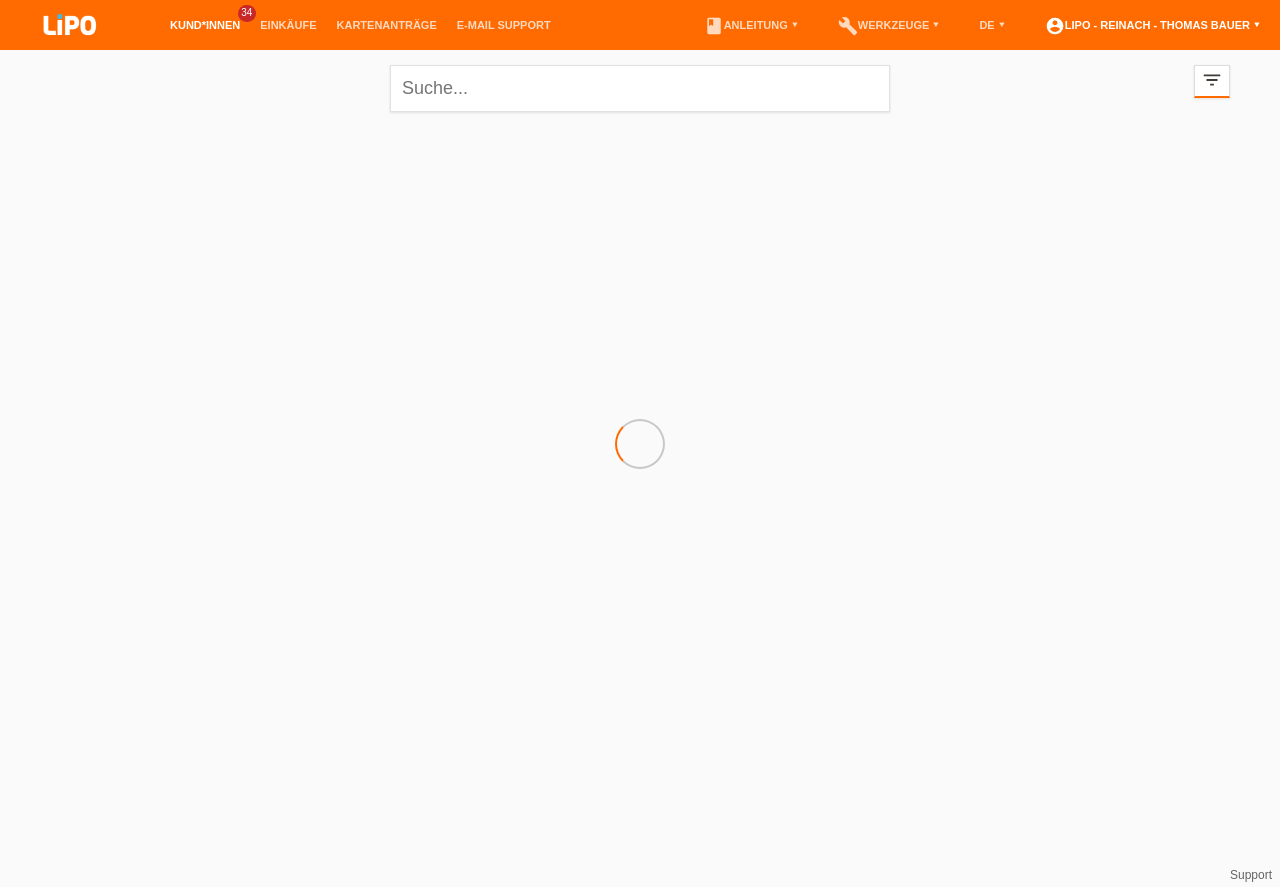scroll, scrollTop: 0, scrollLeft: 0, axis: both 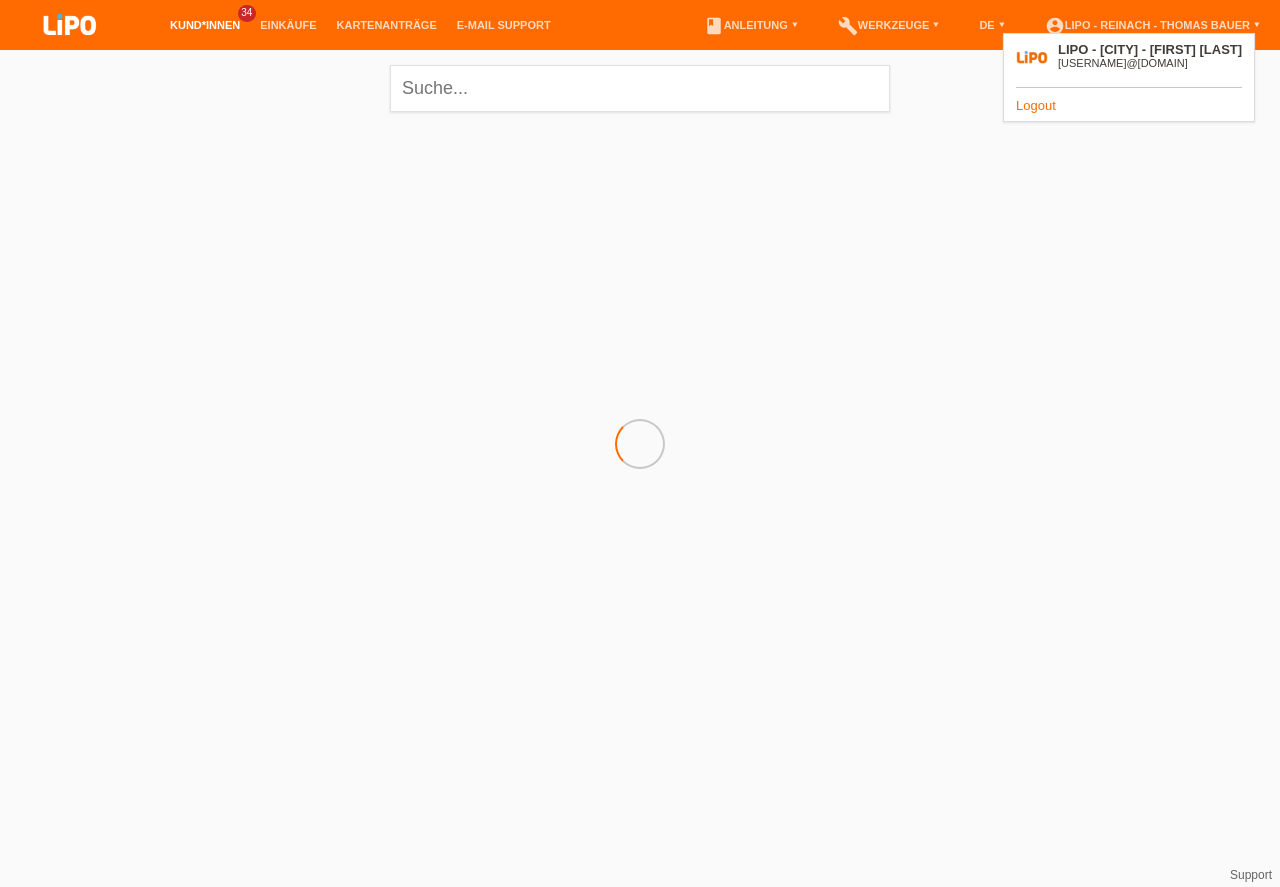 click on "Logout" at bounding box center (1036, 105) 